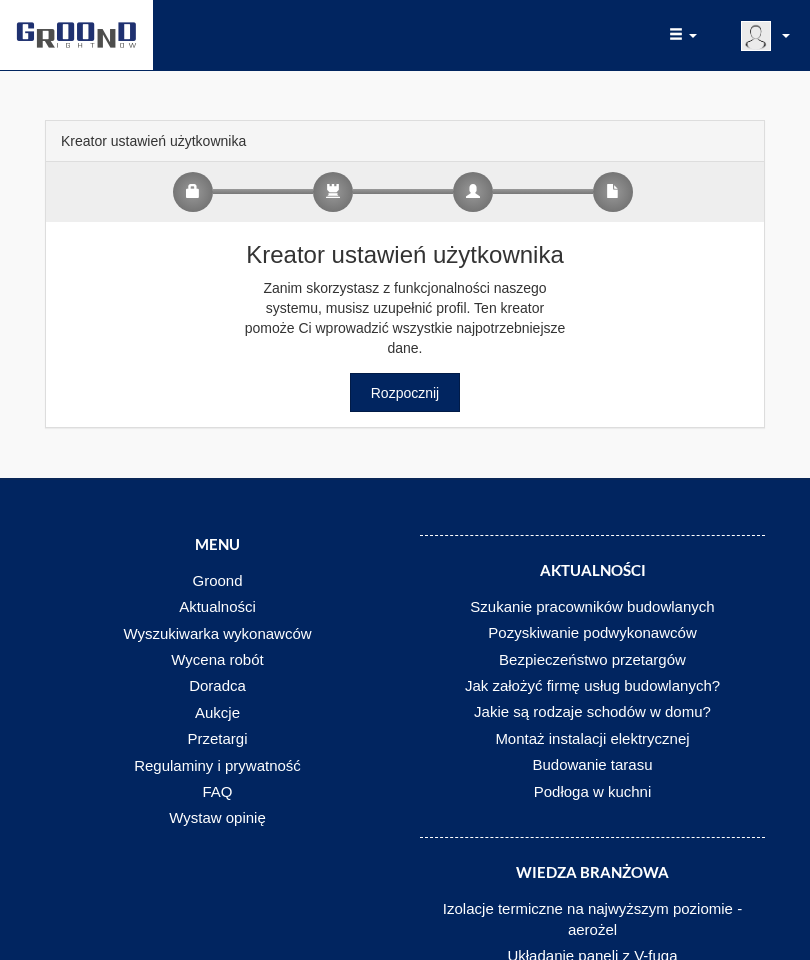 scroll, scrollTop: 0, scrollLeft: 0, axis: both 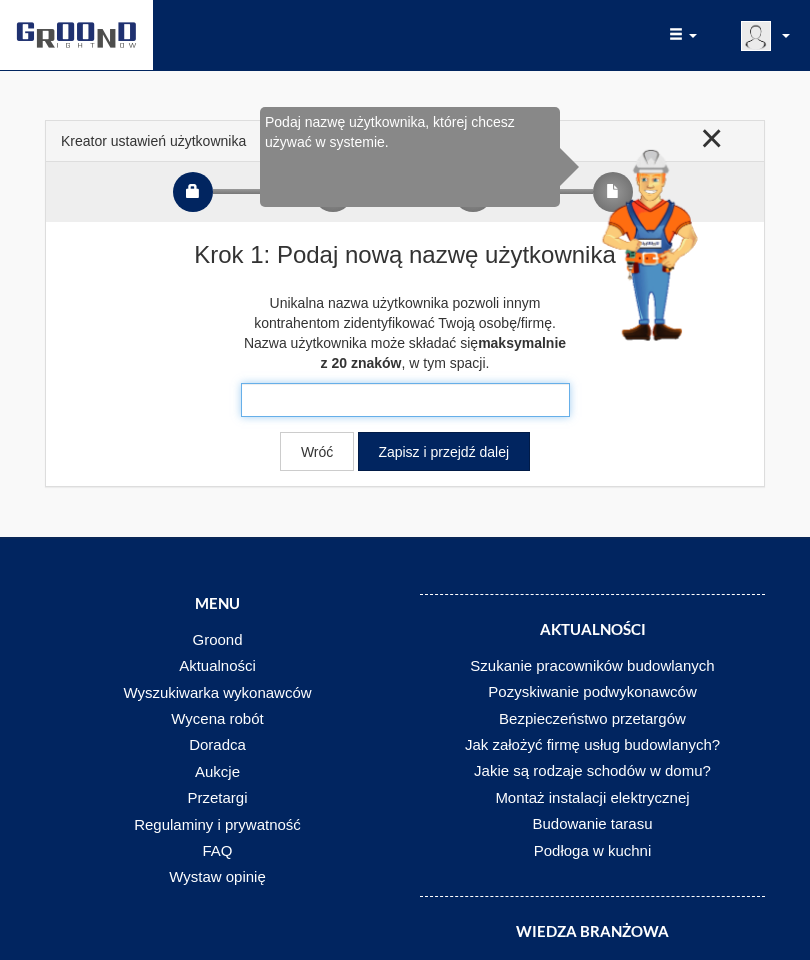 click at bounding box center [405, 400] 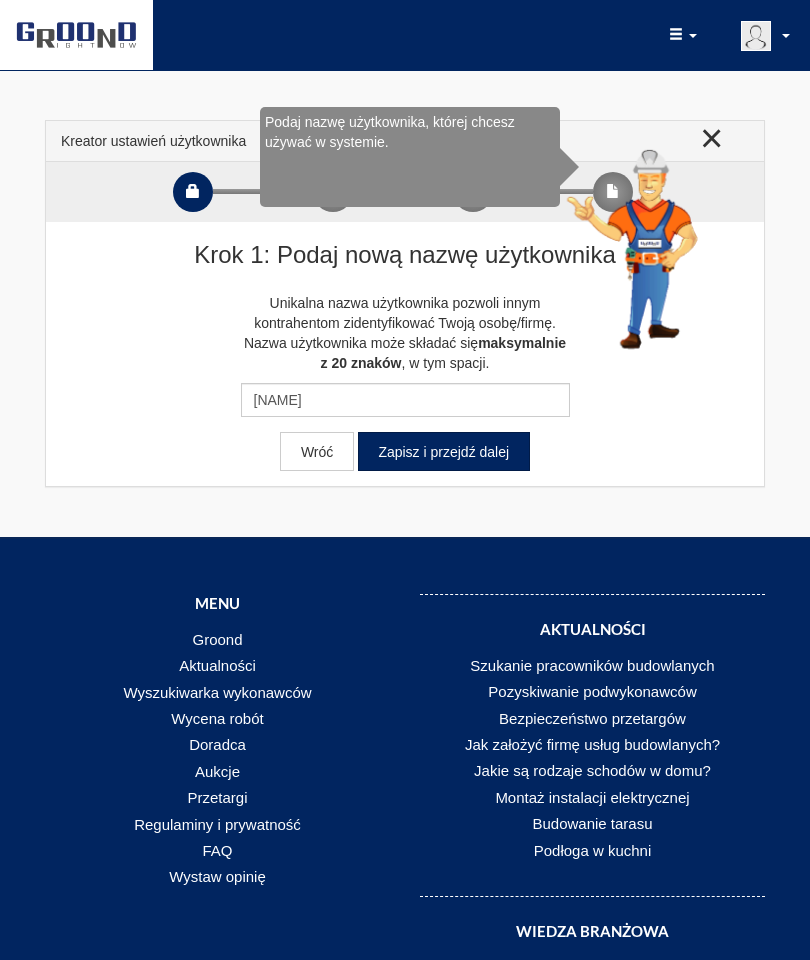 click on "Zapisz i przejdź dalej" at bounding box center (444, 451) 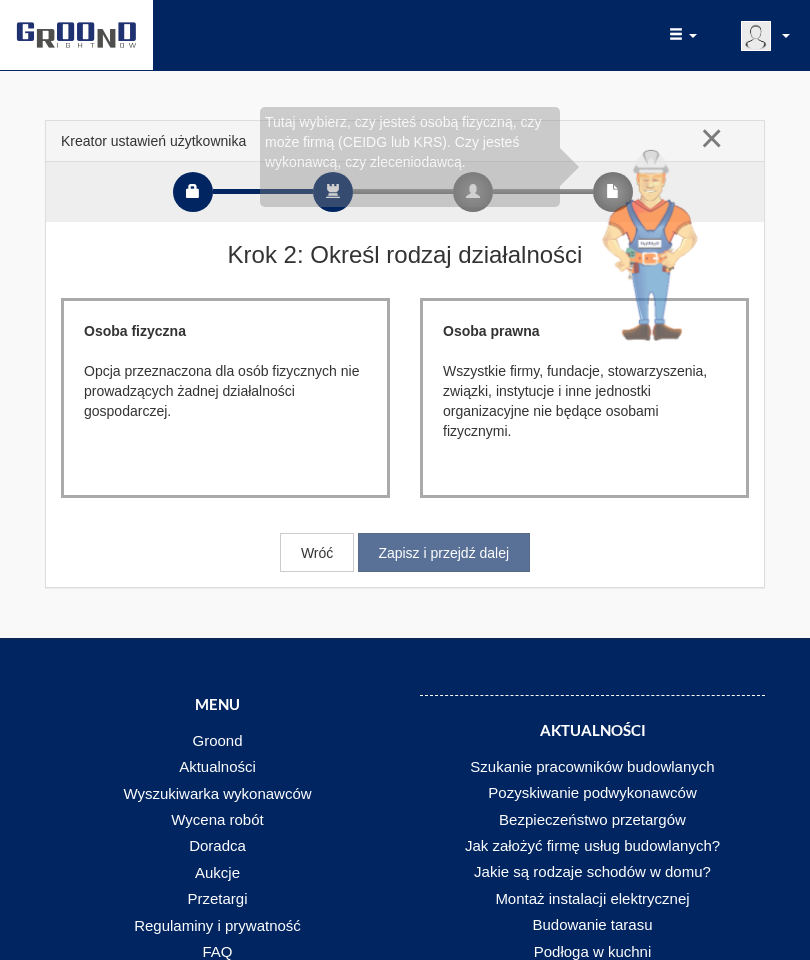scroll, scrollTop: 0, scrollLeft: 0, axis: both 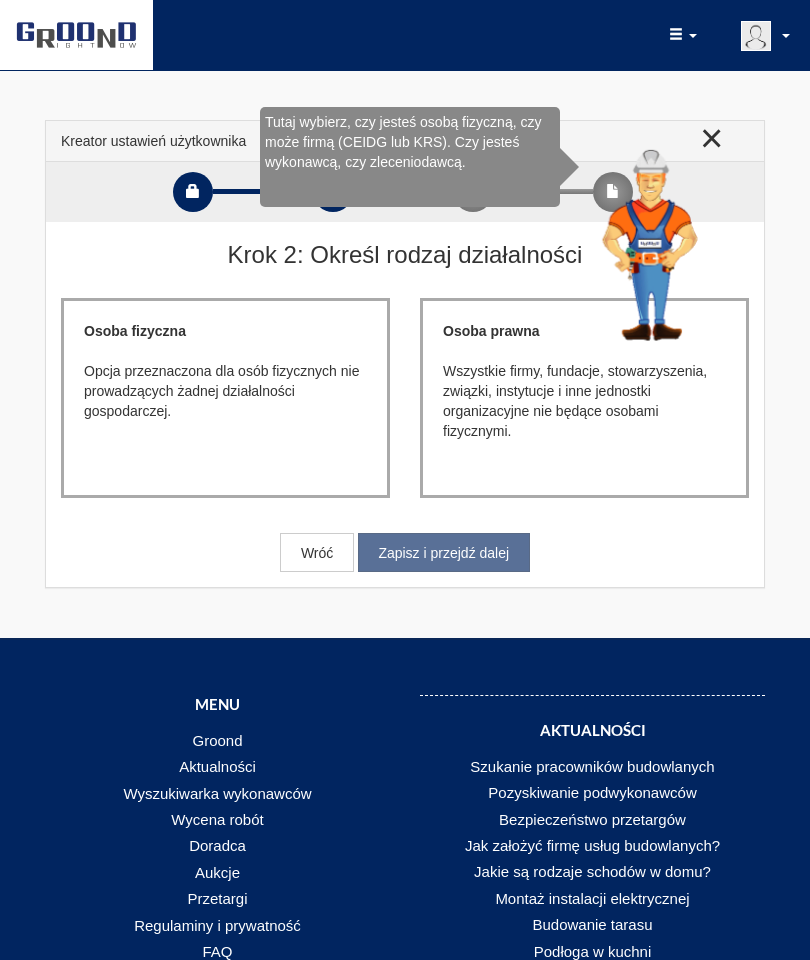 click on "Opcja przeznaczona dla osób fizycznych nie prowadzących żadnej działalności gospodarczej." at bounding box center [225, 391] 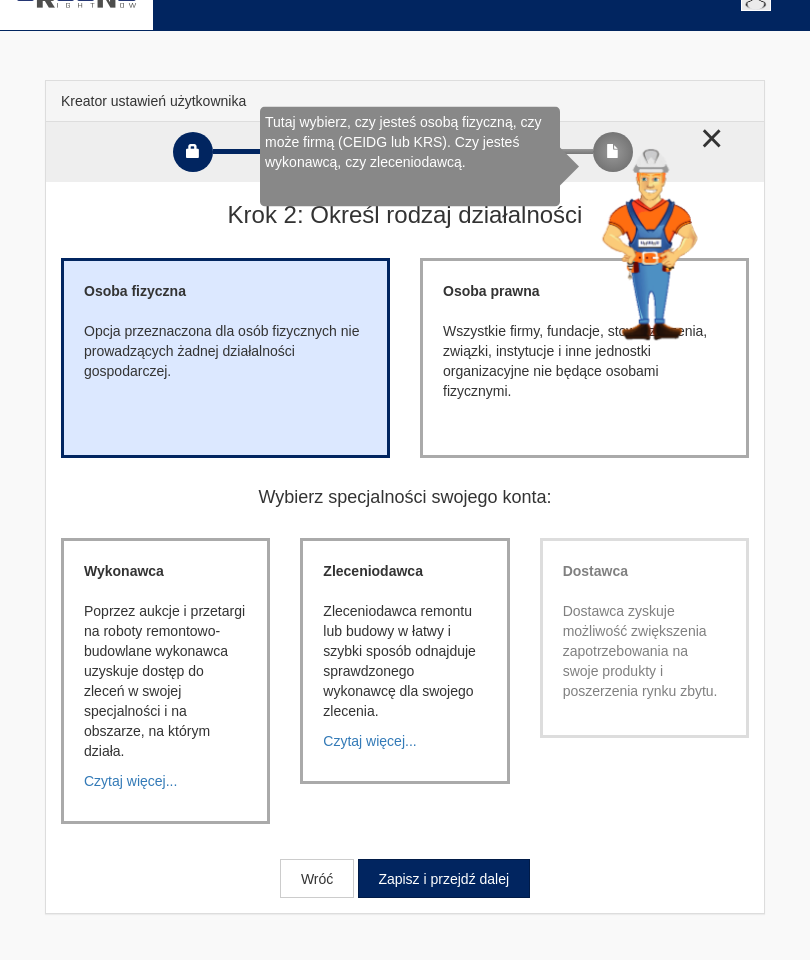 scroll, scrollTop: 40, scrollLeft: 0, axis: vertical 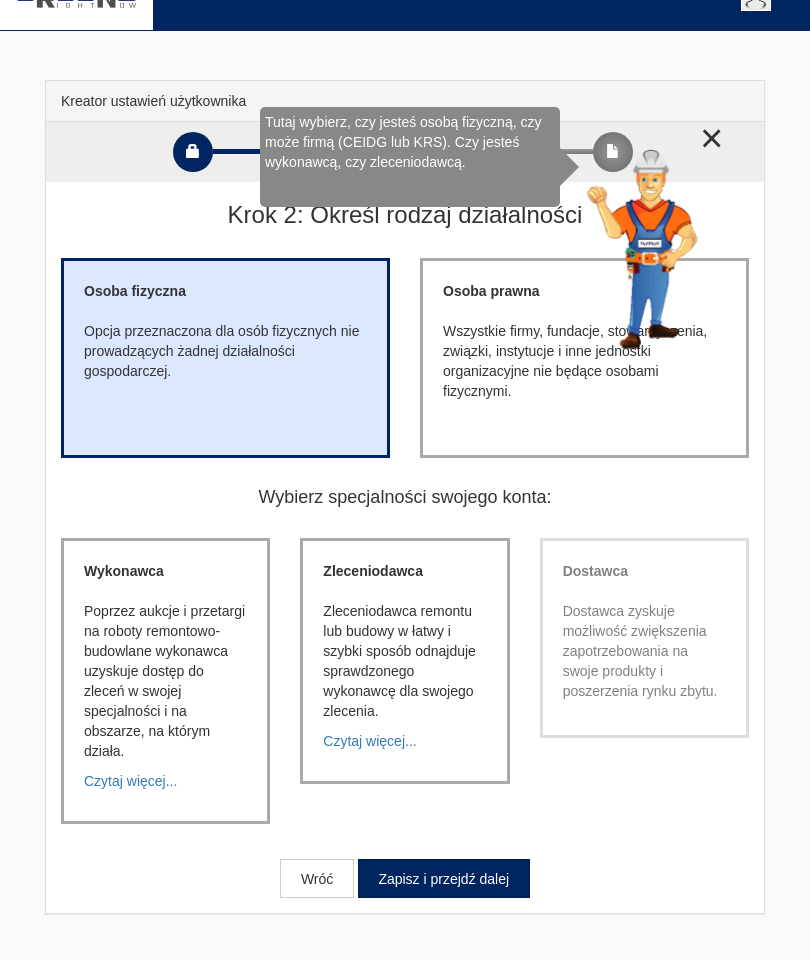 click on "Zleceniodawca remontu lub budowy w łatwy i szybki sposób odnajduje sprawdzonego wykonawcę dla swojego zlecenia." at bounding box center [165, 681] 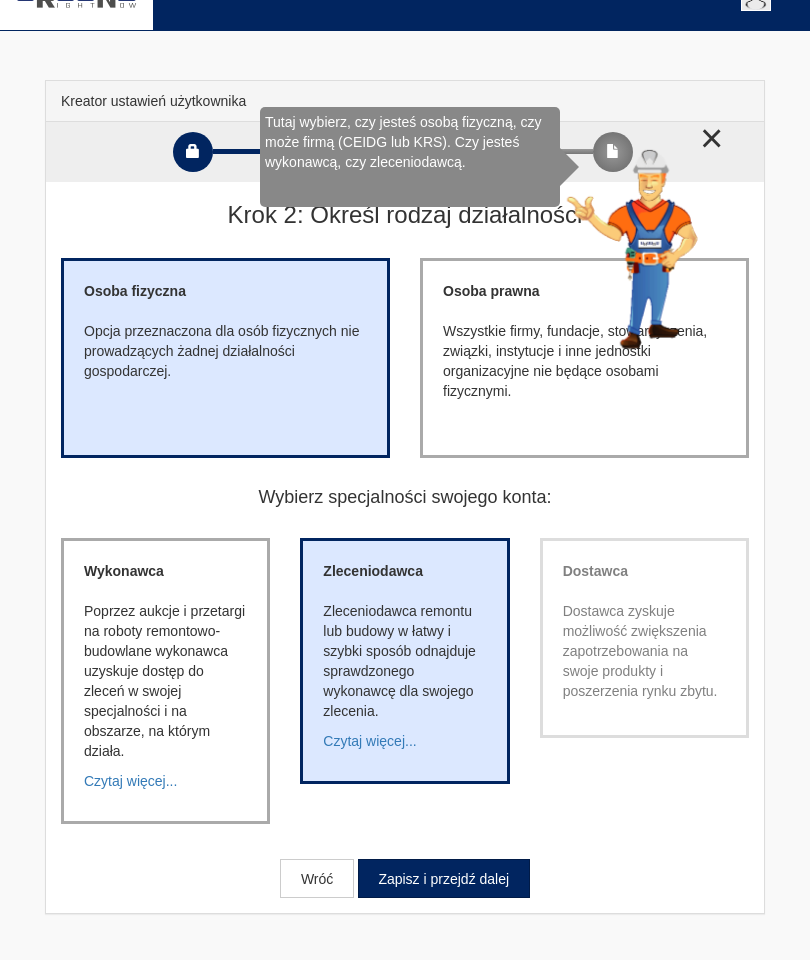 click on "Zapisz i przejdź dalej" at bounding box center [444, 878] 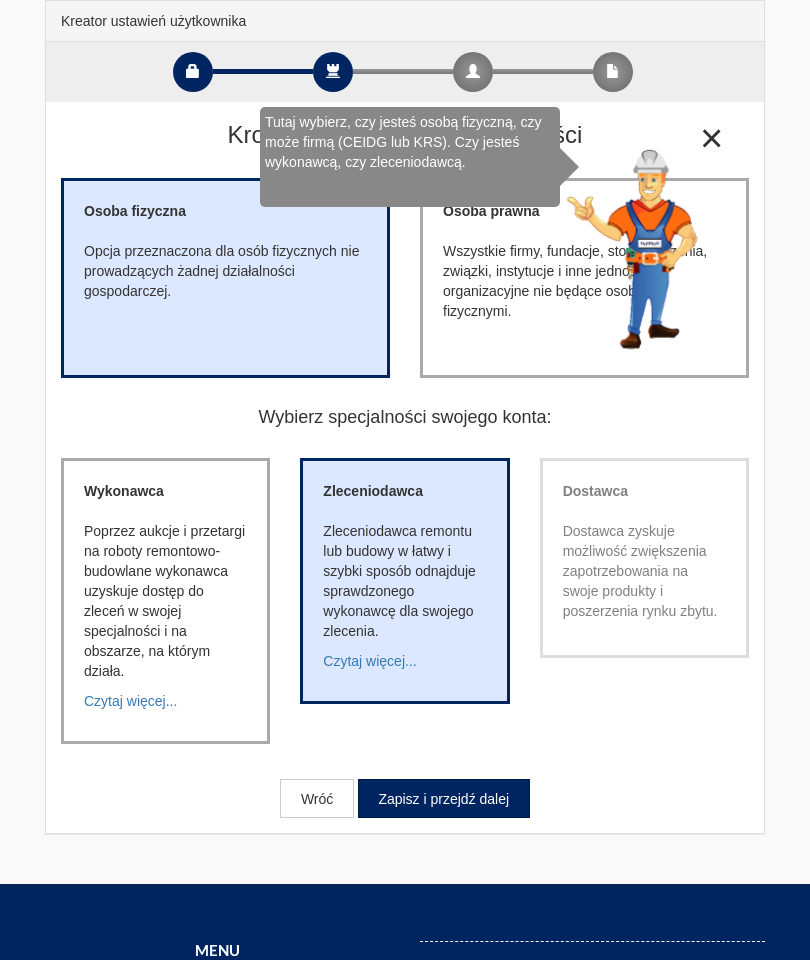 click on "Poprzez aukcje i przetargi na roboty remontowo-budowlane wykonawca uzyskuje dostęp do zleceń w swojej specjalności i na obszarze, na którym działa." at bounding box center (165, 601) 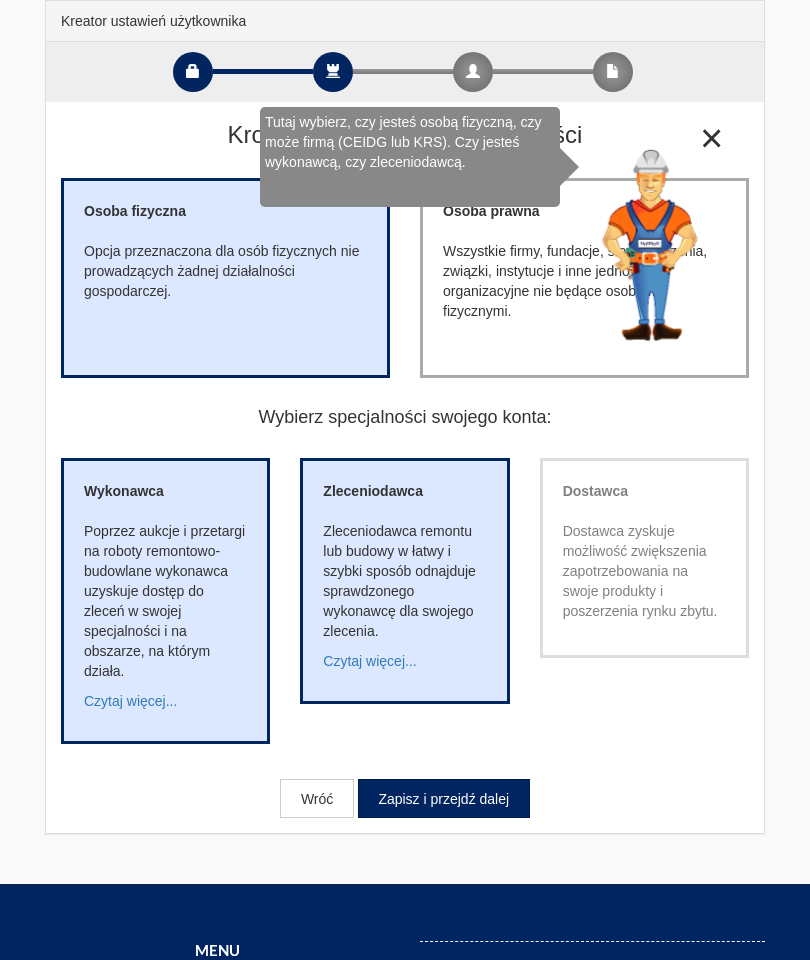 click on "Dostawca zyskuje możliwość zwiększenia zapotrzebowania na swoje produkty i poszerzenia rynku zbytu." at bounding box center (644, 571) 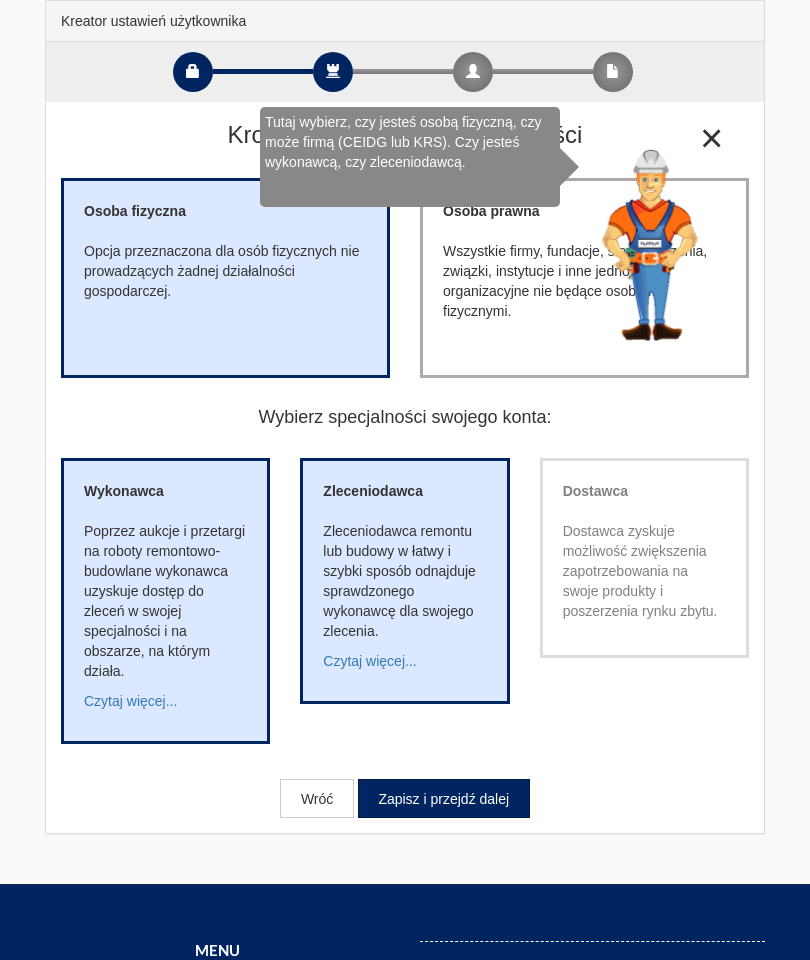 click on "Dostawca zyskuje możliwość zwiększenia zapotrzebowania na swoje produkty i poszerzenia rynku zbytu." at bounding box center [644, 571] 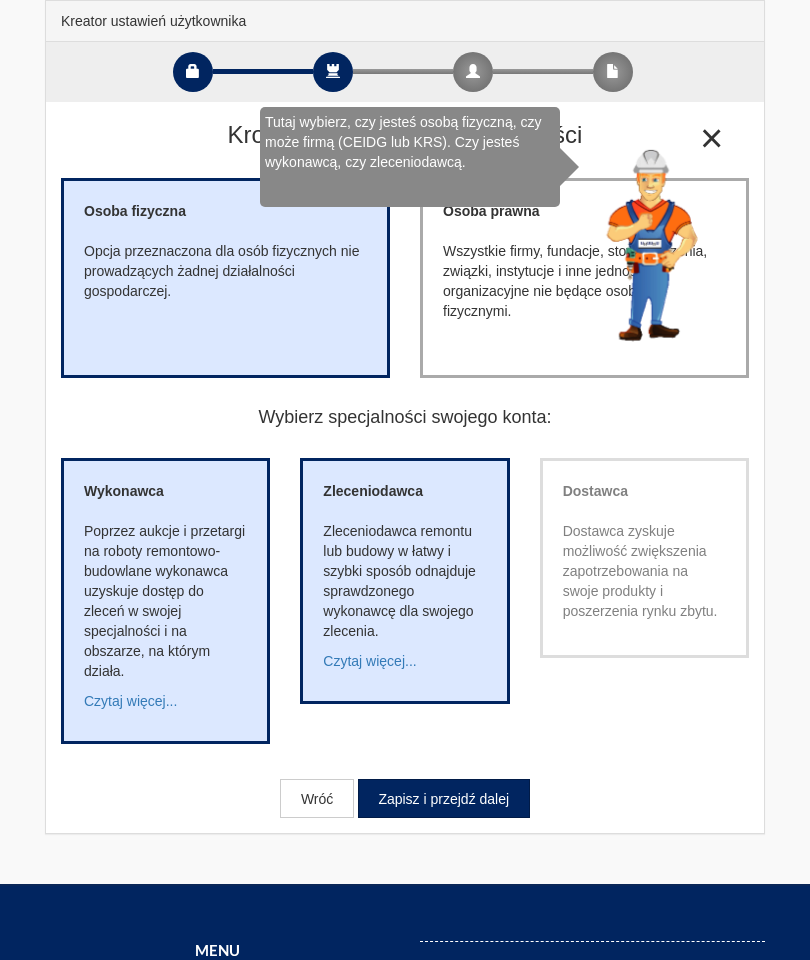 click on "Zapisz i przejdź dalej" at bounding box center [444, 798] 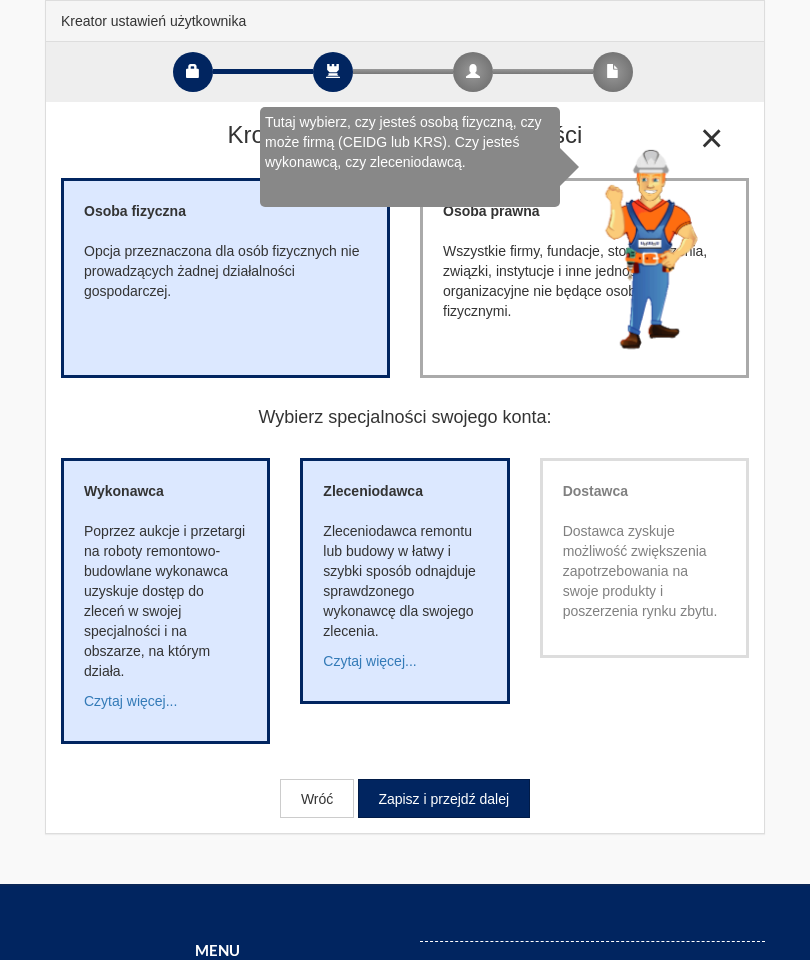 scroll, scrollTop: 120, scrollLeft: 0, axis: vertical 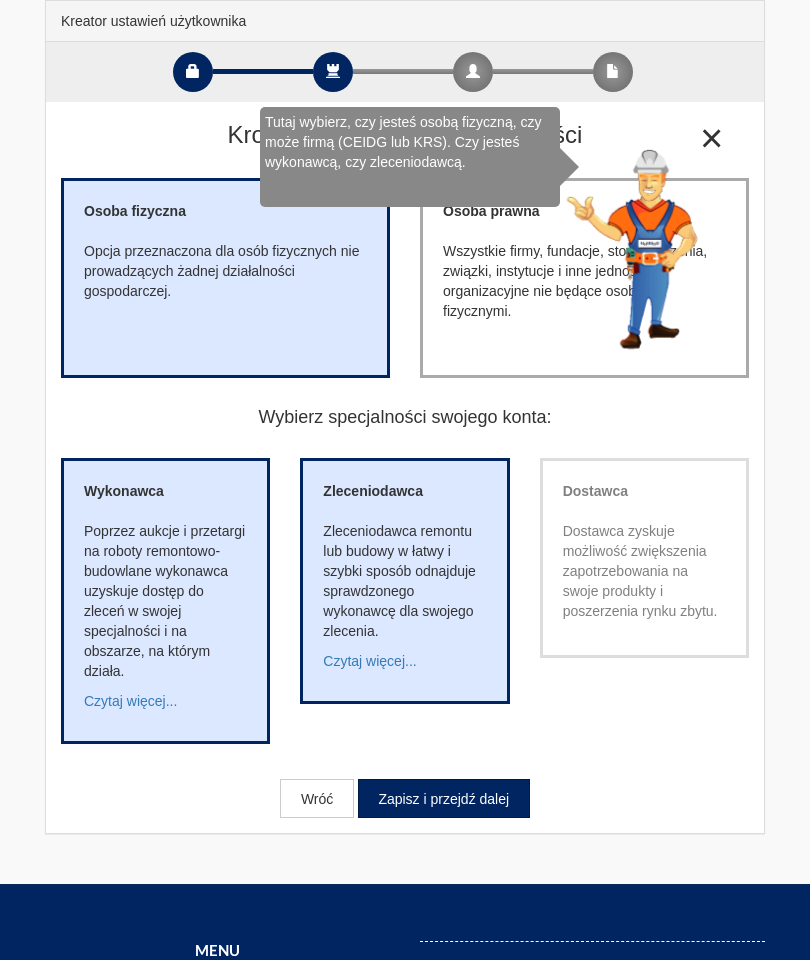 click on "Poprzez aukcje i przetargi na roboty remontowo-budowlane wykonawca uzyskuje dostęp do zleceń w swojej specjalności i na obszarze, na którym działa." at bounding box center (165, 601) 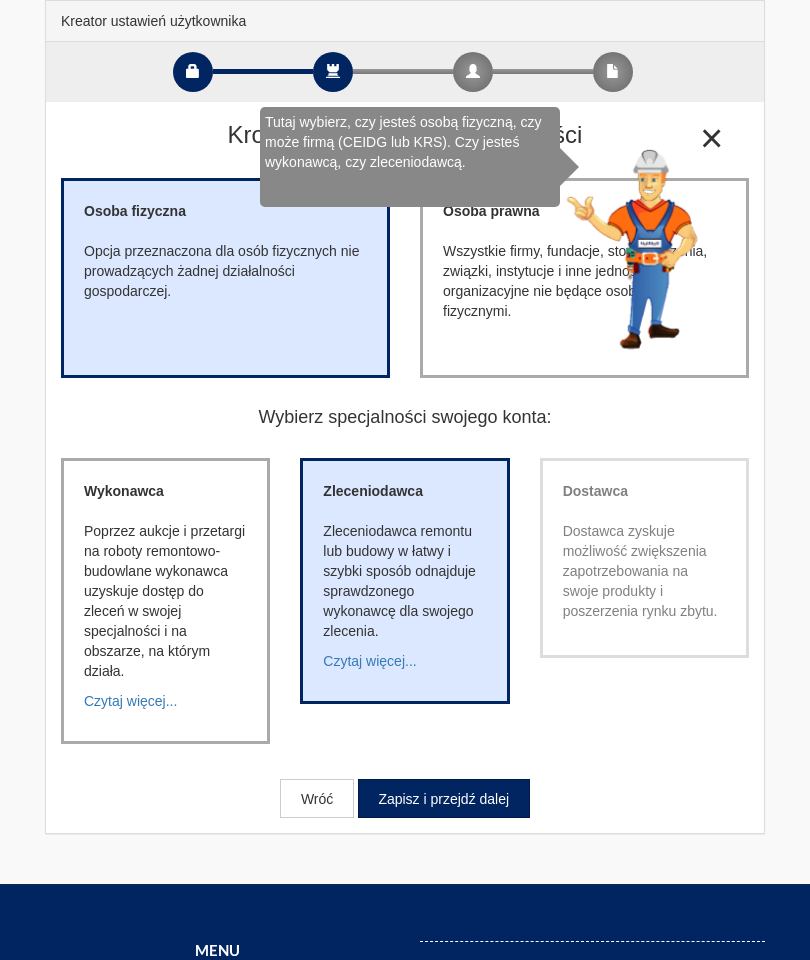 click on "Zapisz i przejdź dalej" at bounding box center [444, 798] 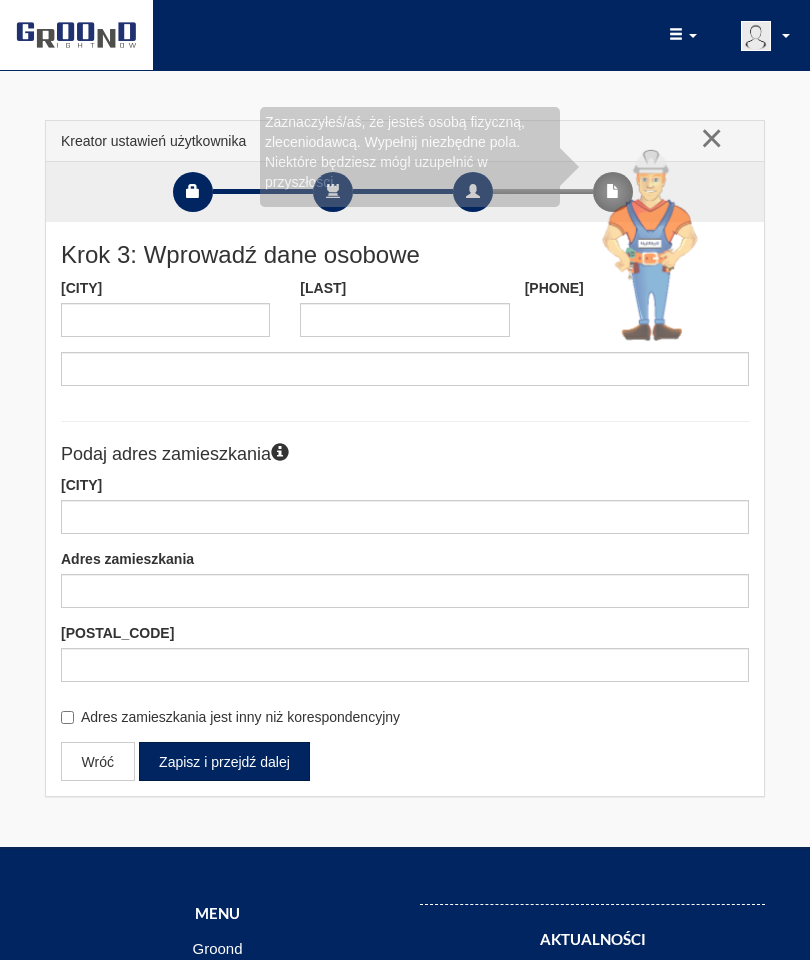 scroll, scrollTop: 0, scrollLeft: 0, axis: both 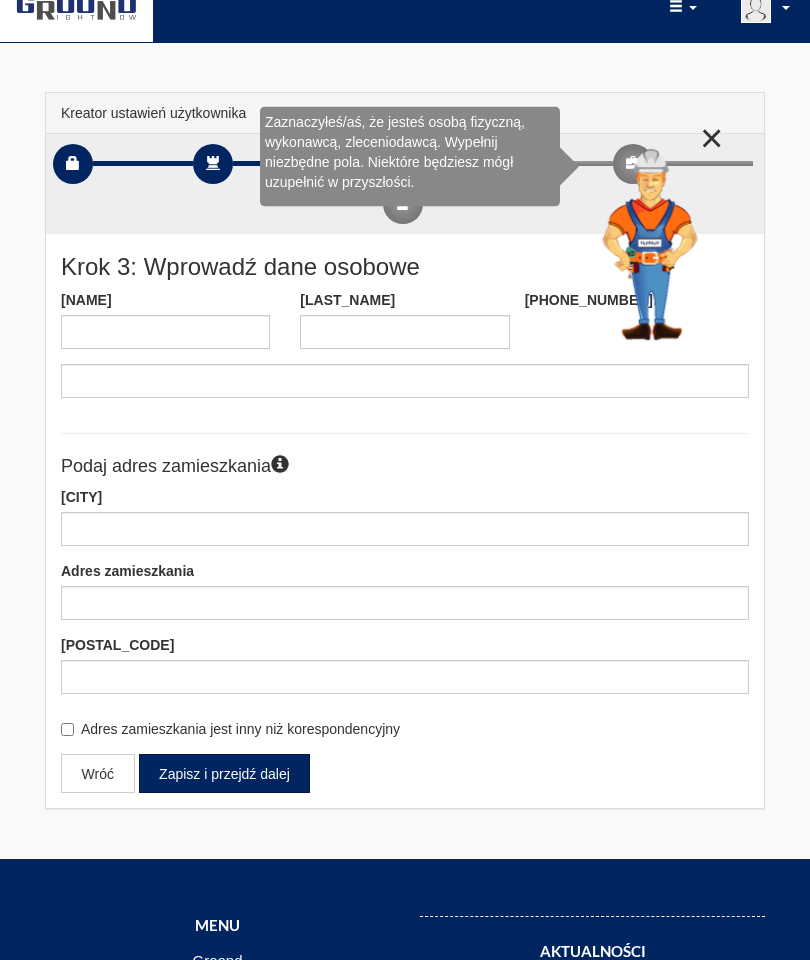 click on "[PHONE_NUMBER]" at bounding box center [405, 345] 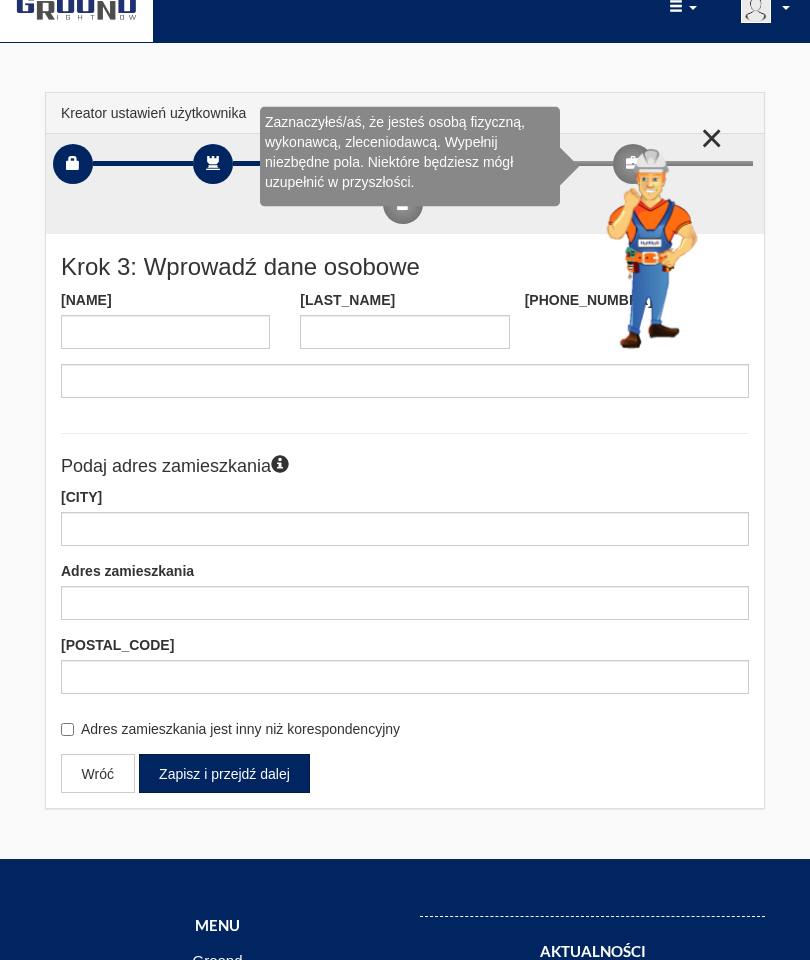 click on "[PHONE_NUMBER]" at bounding box center [405, 345] 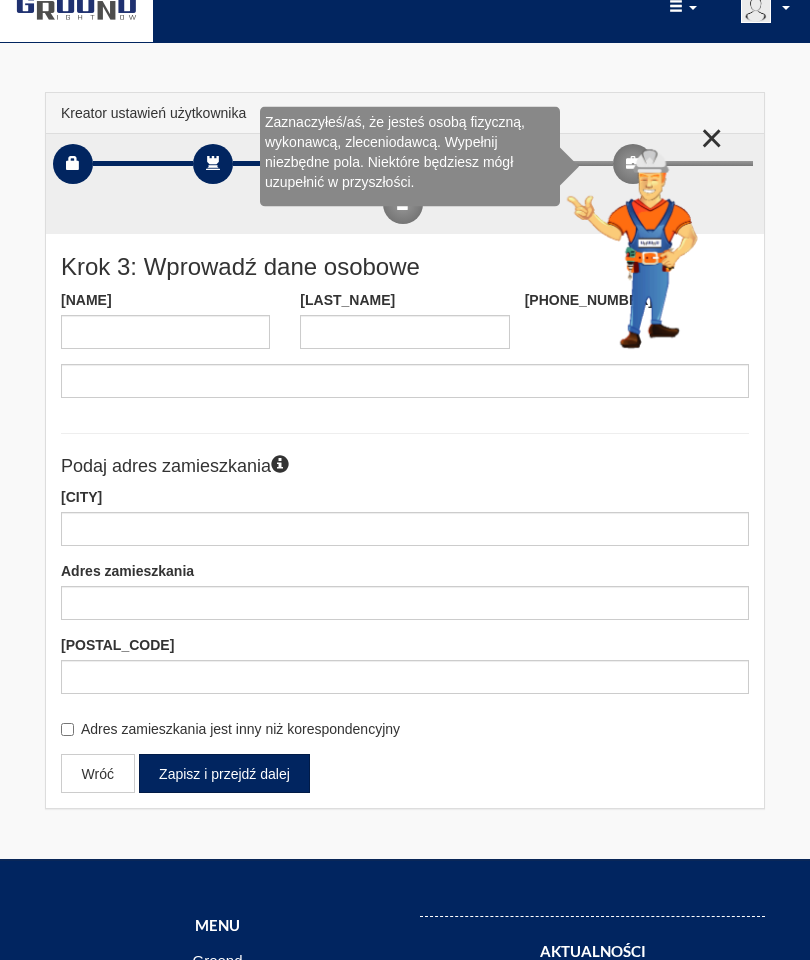click on "[PHONE_NUMBER]" at bounding box center (405, 345) 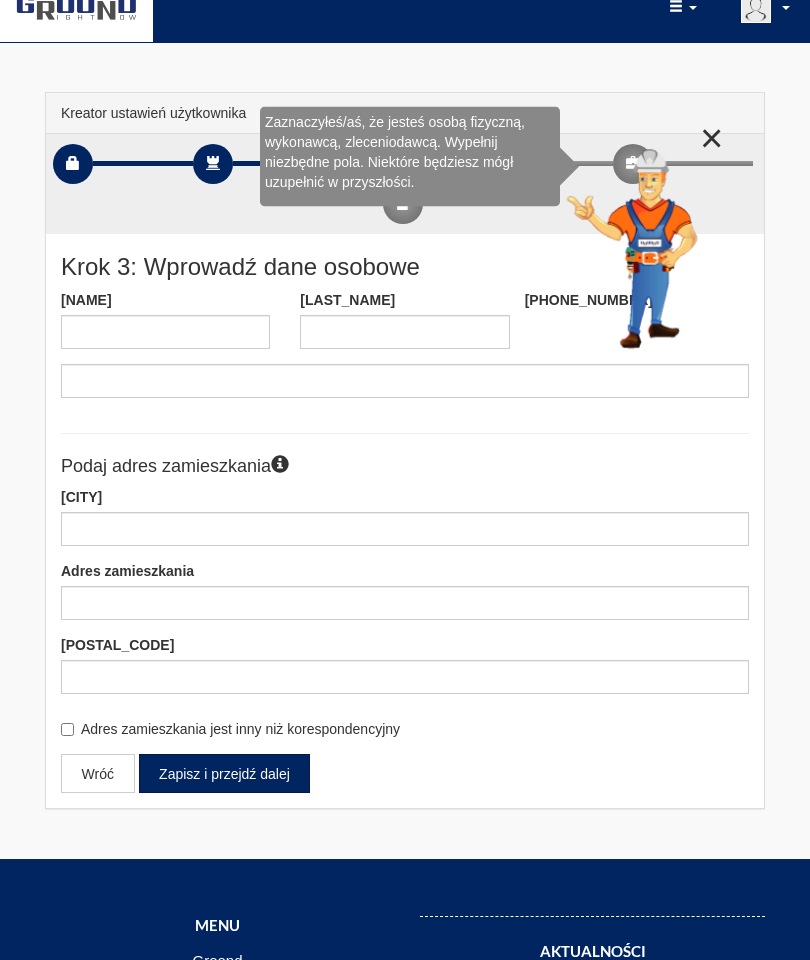 click on "Zaznaczyłeś/aś, że jesteś osobą fizyczną, wykonawcą, zleceniodawcą. Wypełnij niezbędne pola. Niektóre będziesz mógł uzupełnić w przyszłości." at bounding box center [410, 157] 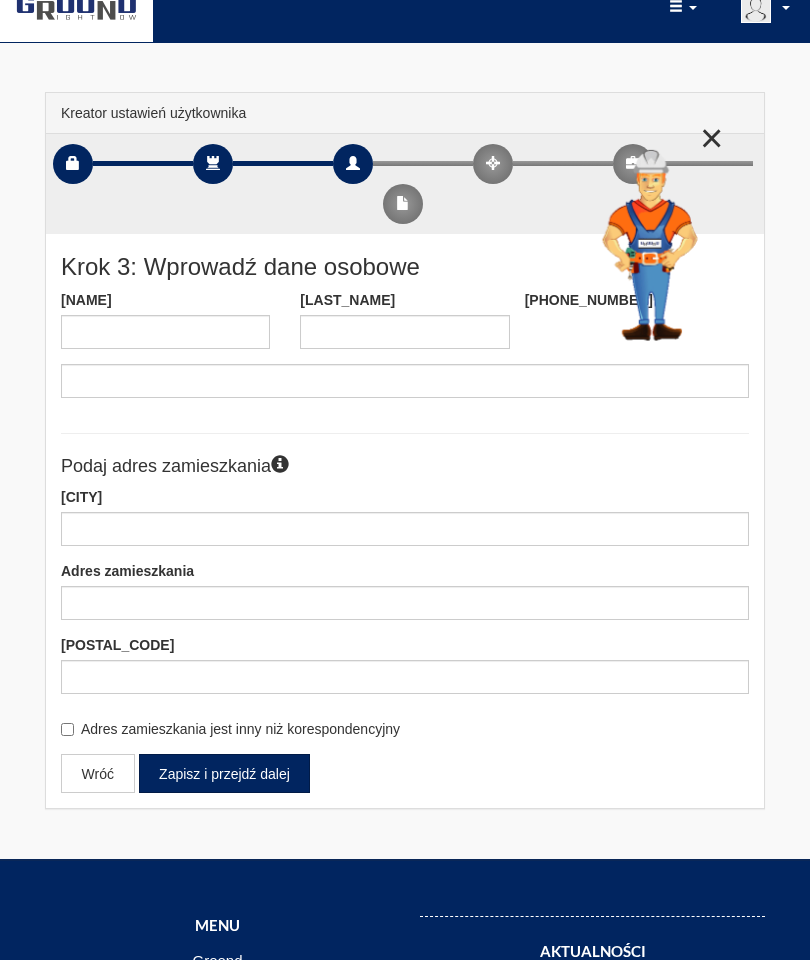 click on "[PHONE_NUMBER]" at bounding box center (405, 344) 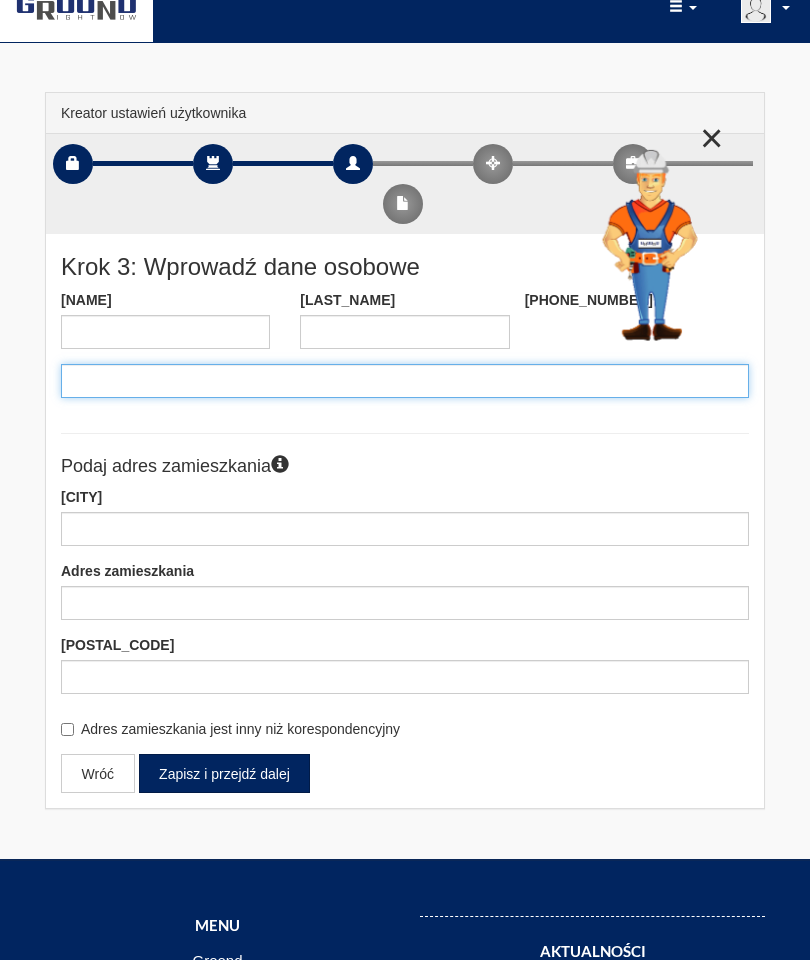 click at bounding box center [405, 381] 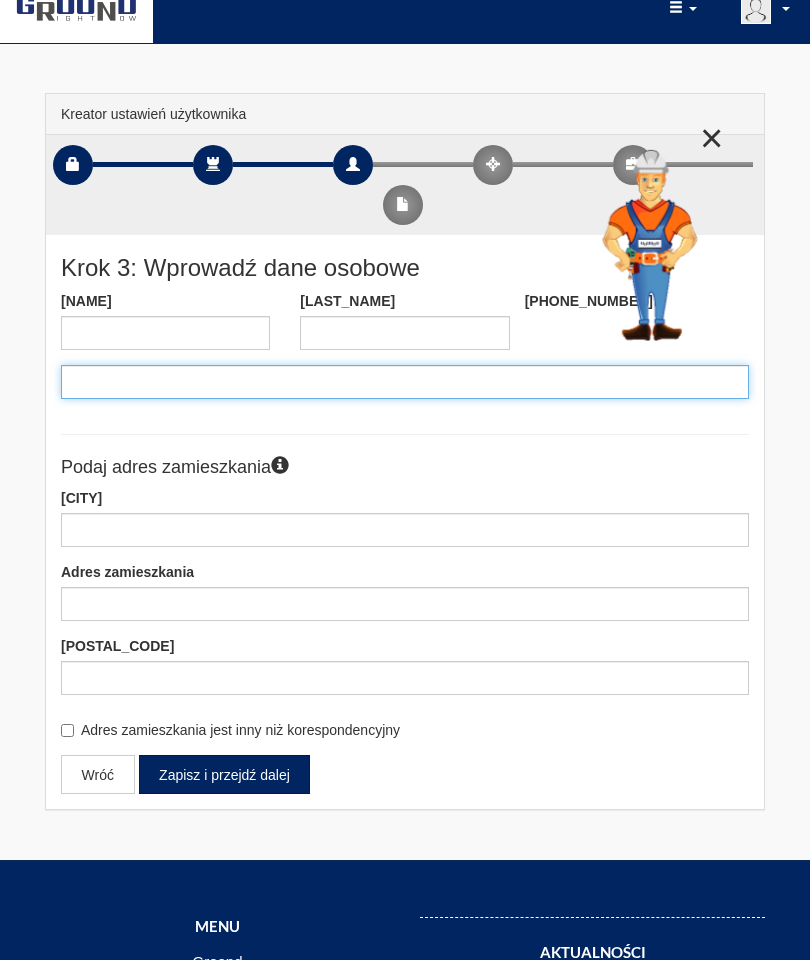 click at bounding box center [405, 382] 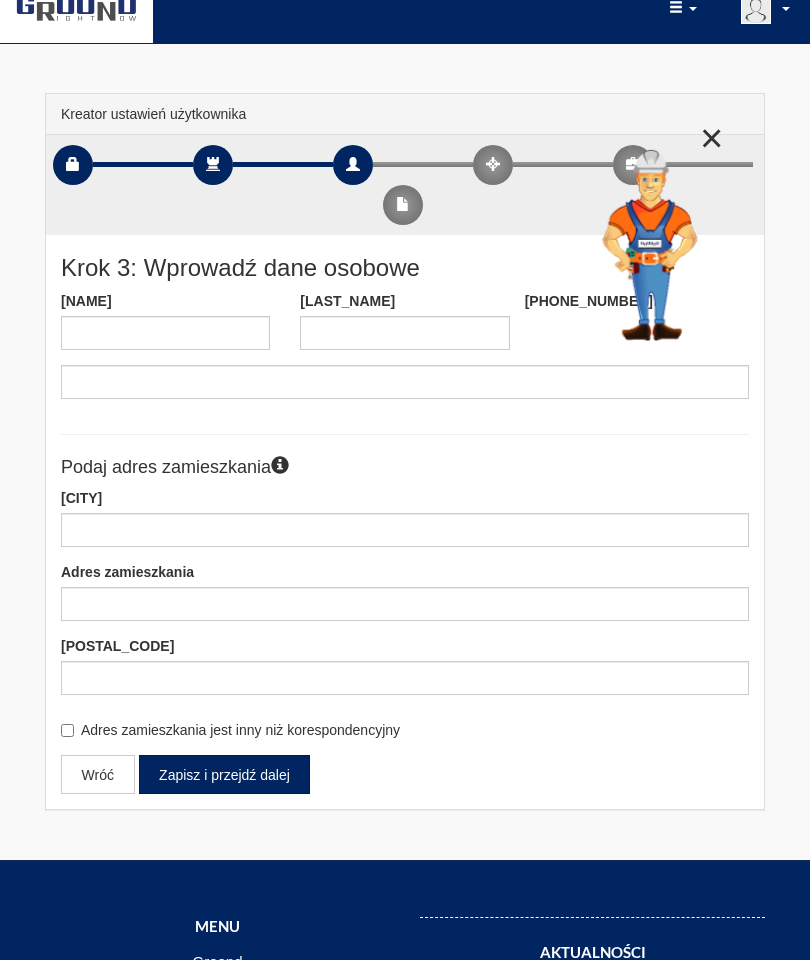 click on "[PHONE_NUMBER]" at bounding box center [405, 345] 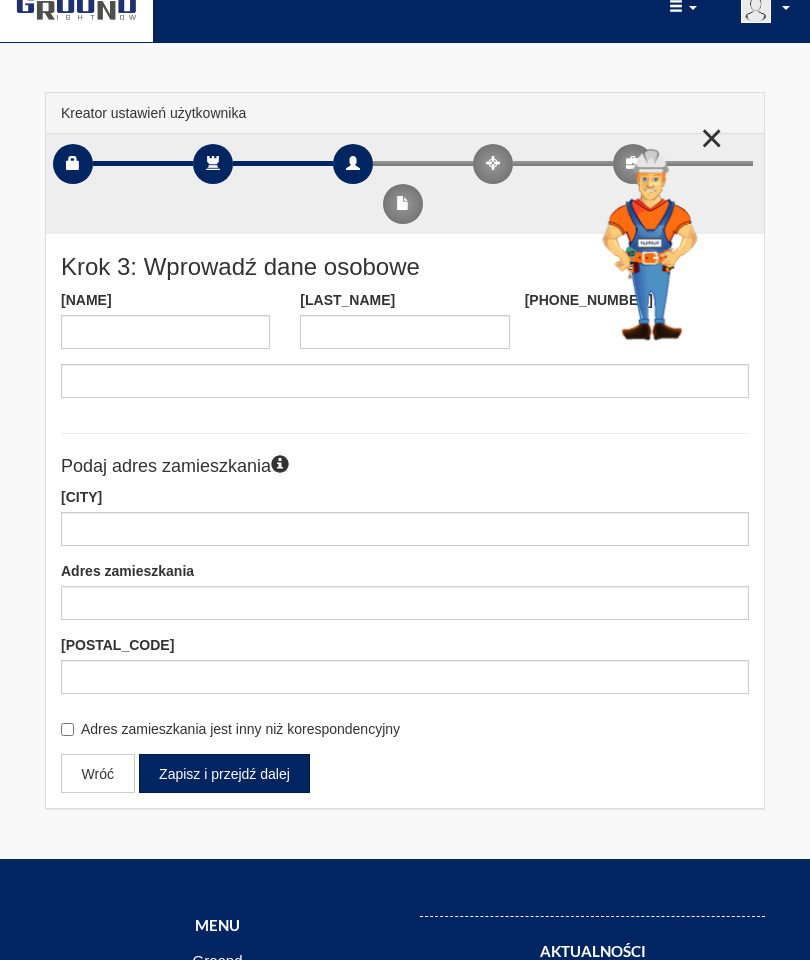click on "[PHONE_NUMBER]" at bounding box center [405, 345] 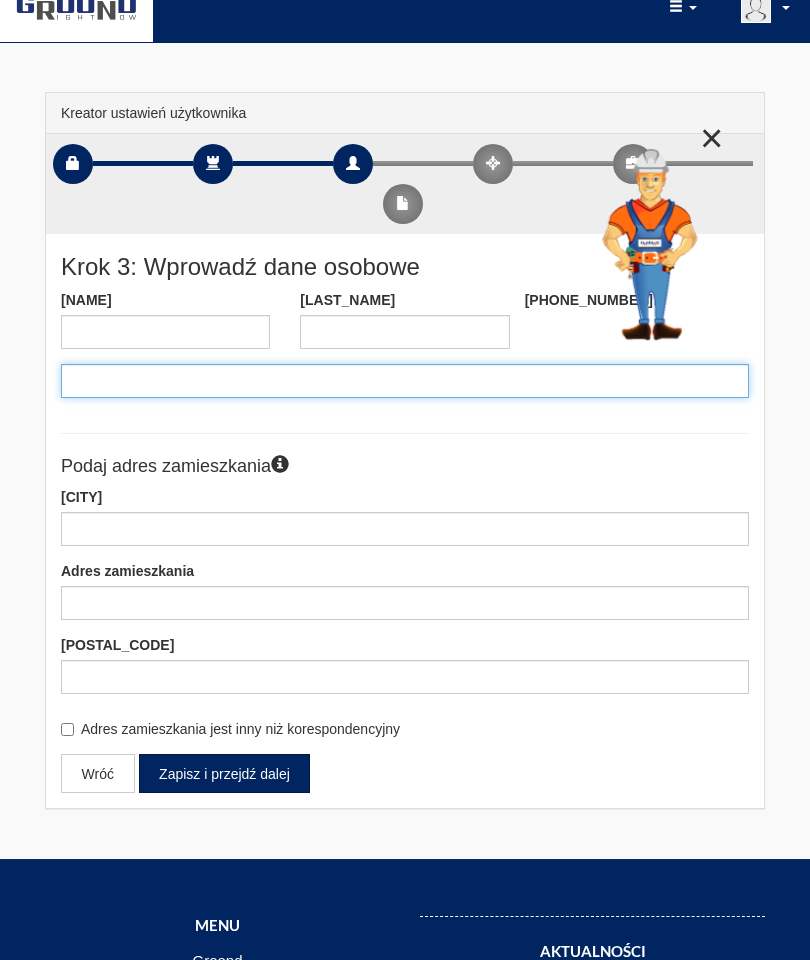 click at bounding box center [405, 382] 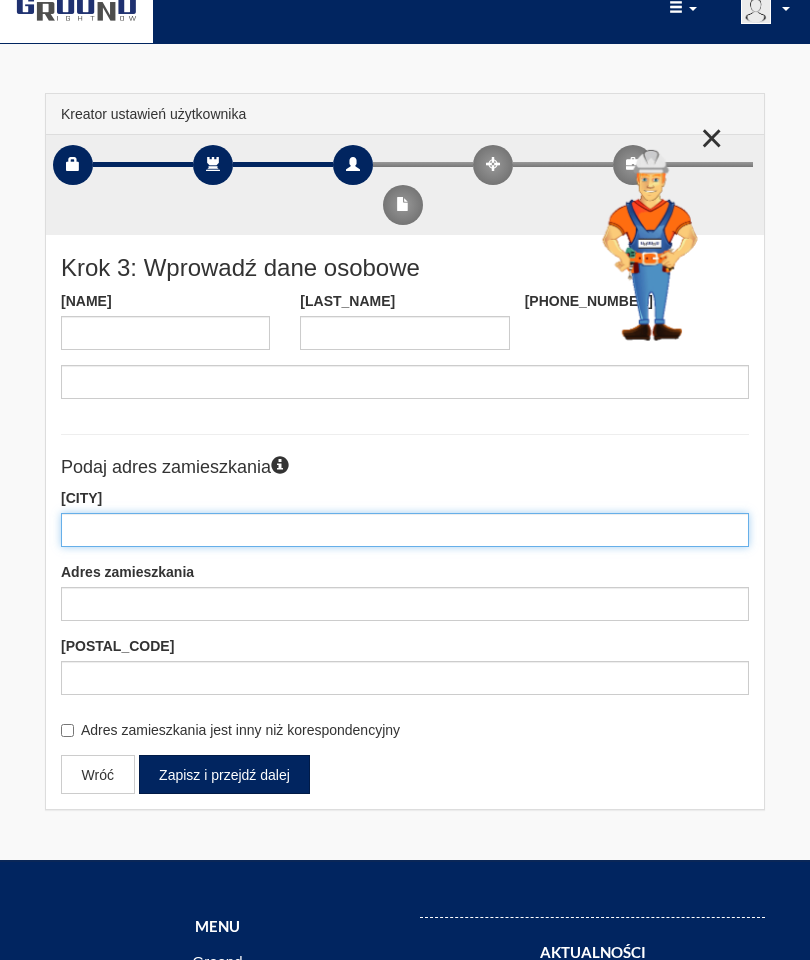 click at bounding box center (405, 530) 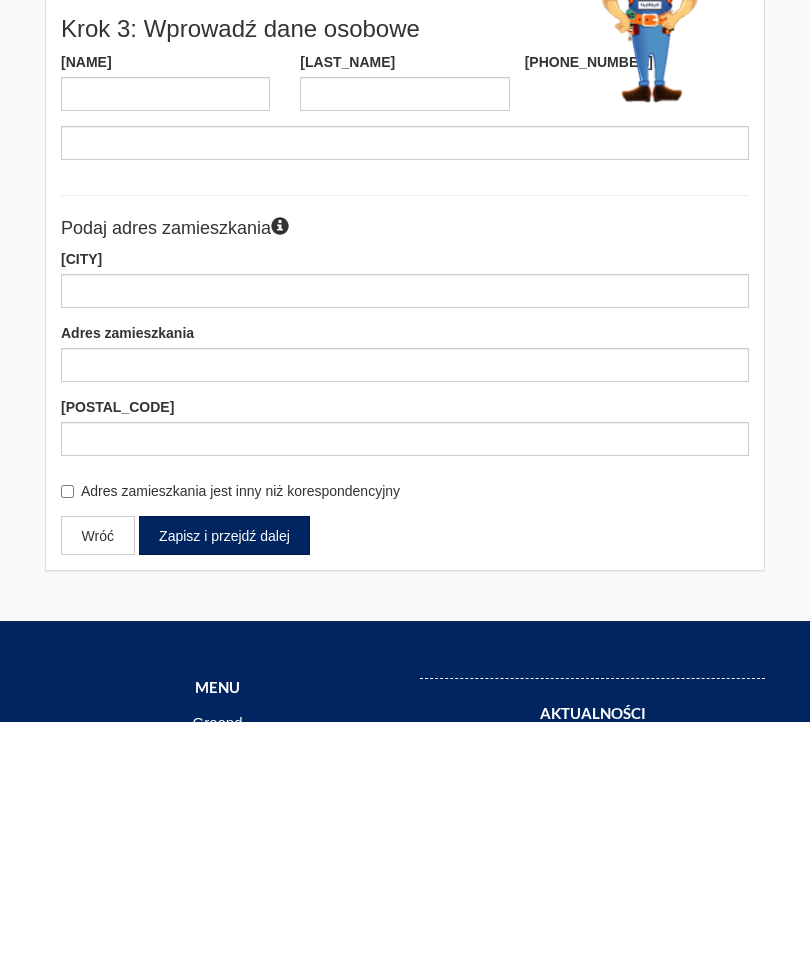click on "Zapisz i przejdź dalej" at bounding box center [225, 774] 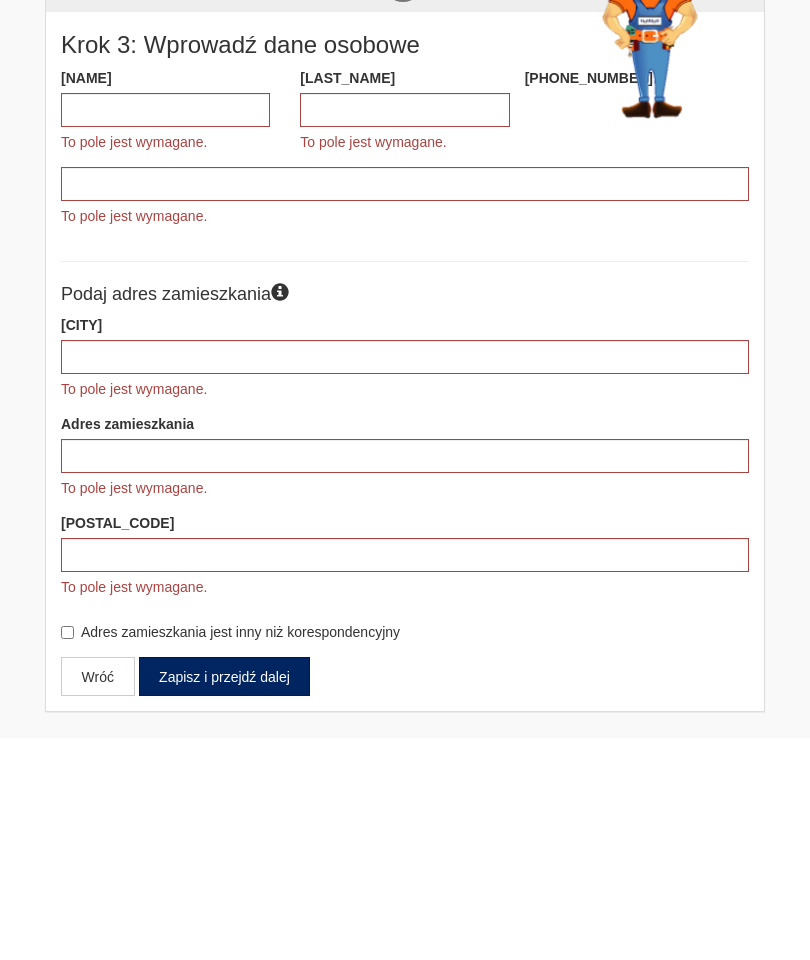 click on "[PHONE_NUMBER]
To pole jest wymagane." at bounding box center (405, 370) 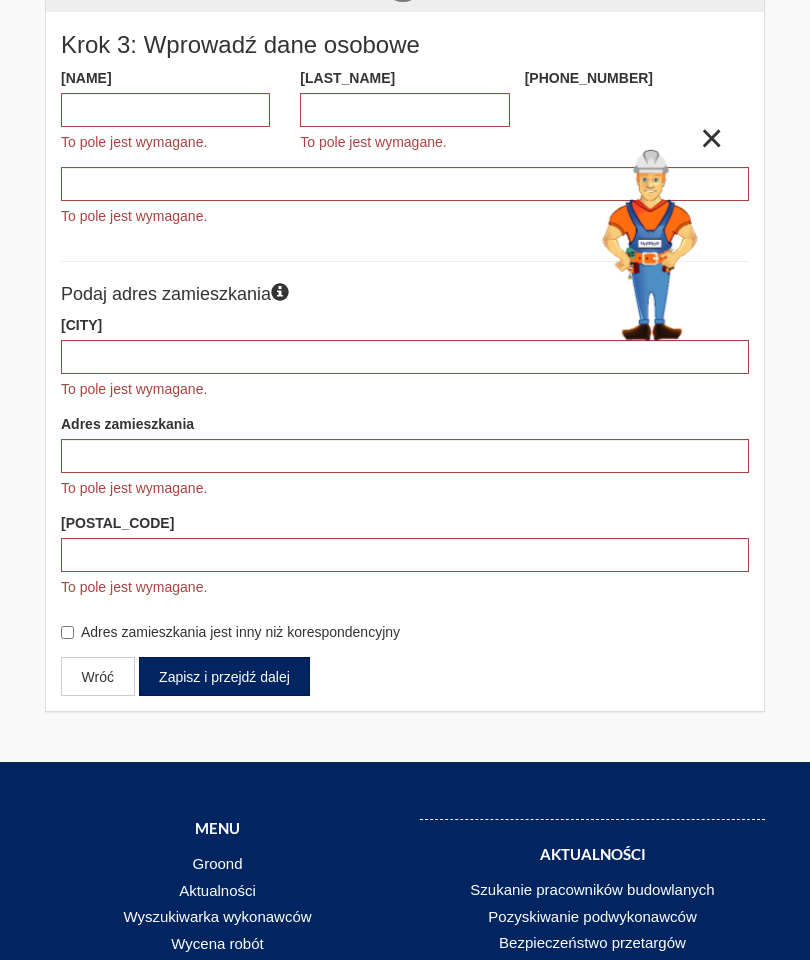 click on "[PHONE_NUMBER]
To pole jest wymagane." at bounding box center [405, 147] 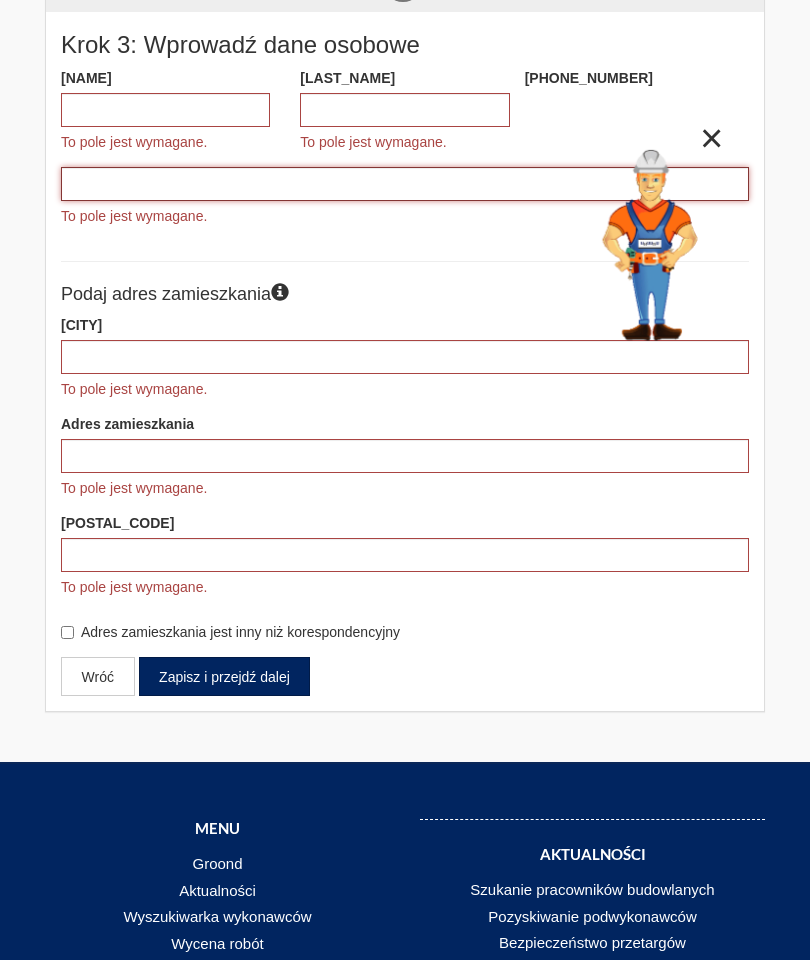 click at bounding box center [405, 184] 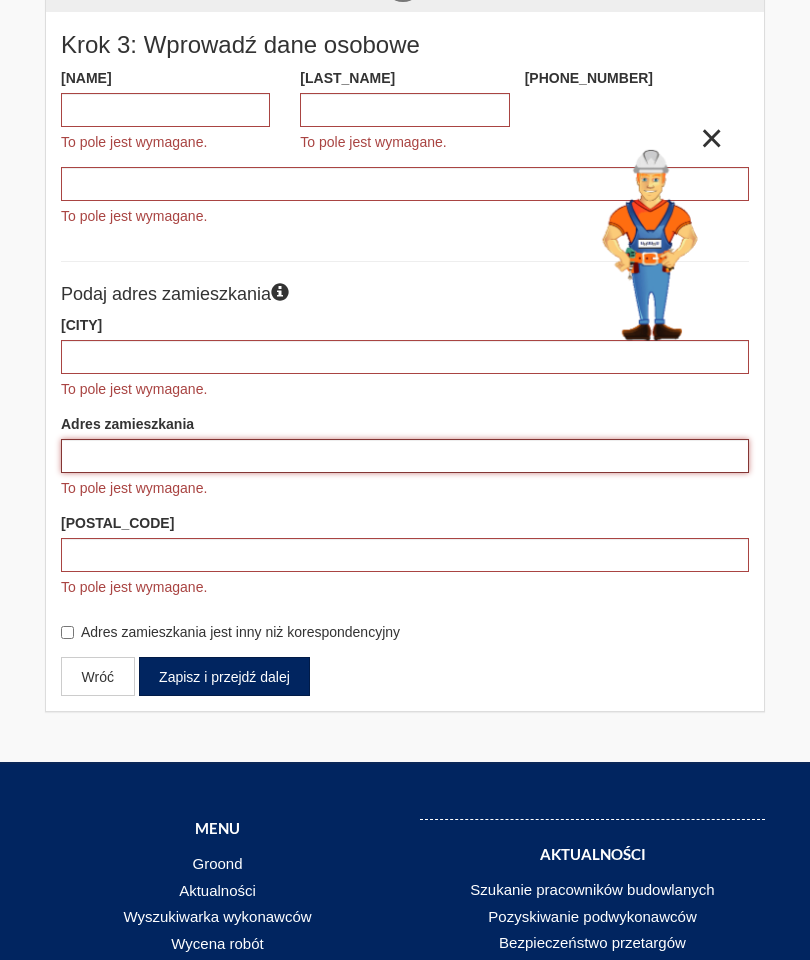 click at bounding box center [405, 456] 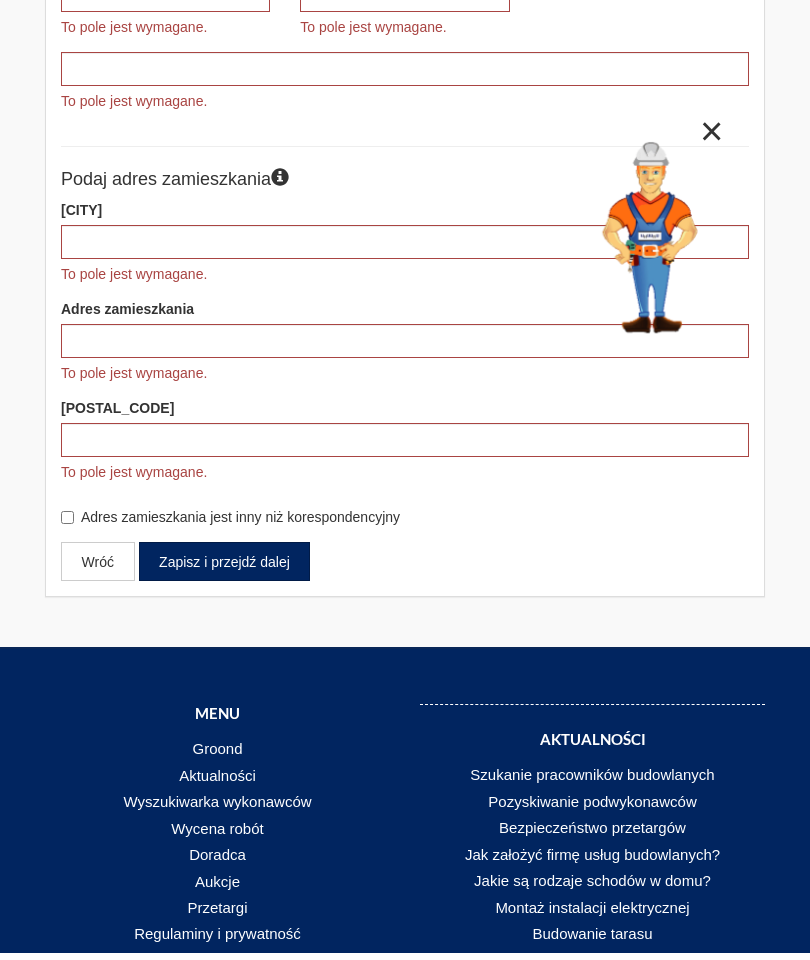 click on "×     Zaznaczyłeś/aś, że jesteś osobą fizyczną, wykonawcą, zleceniodawcą. Wypełnij niezbędne pola. Niektóre będziesz mógł uzupełnić w przyszłości.
O Groond
Ogłoszenia
Sklep
Wykonawcy
pl
polski
angielski
Pomoc" at bounding box center [405, 525] 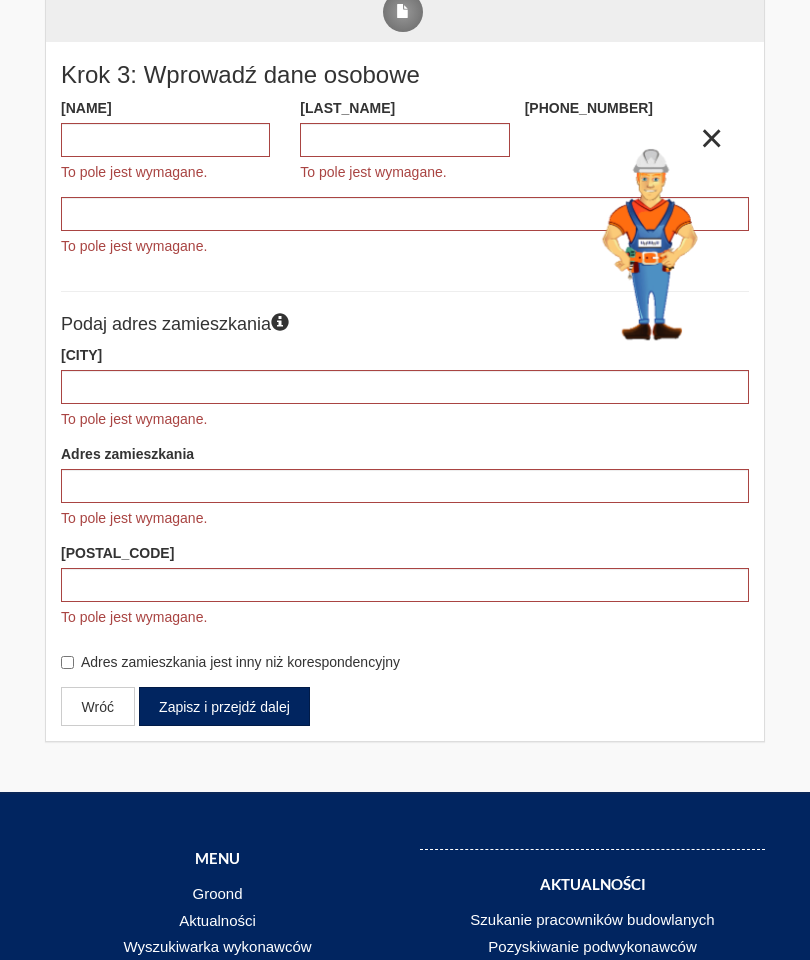 scroll, scrollTop: 0, scrollLeft: 0, axis: both 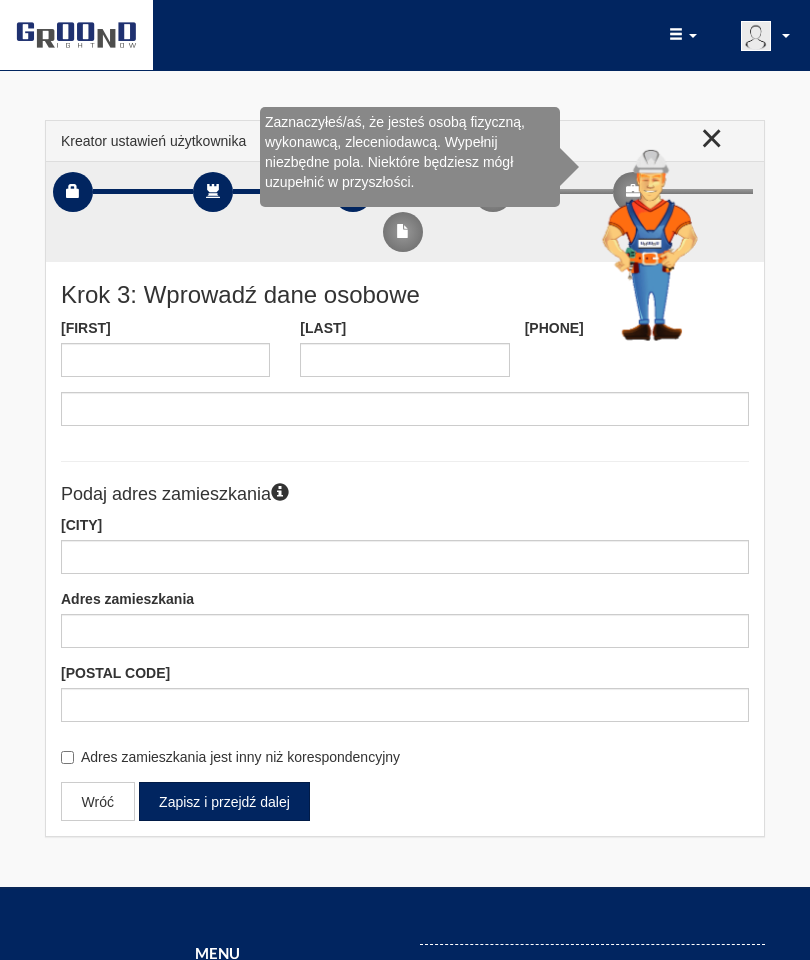 click on "[PHONE_NUMBER]" at bounding box center (405, 372) 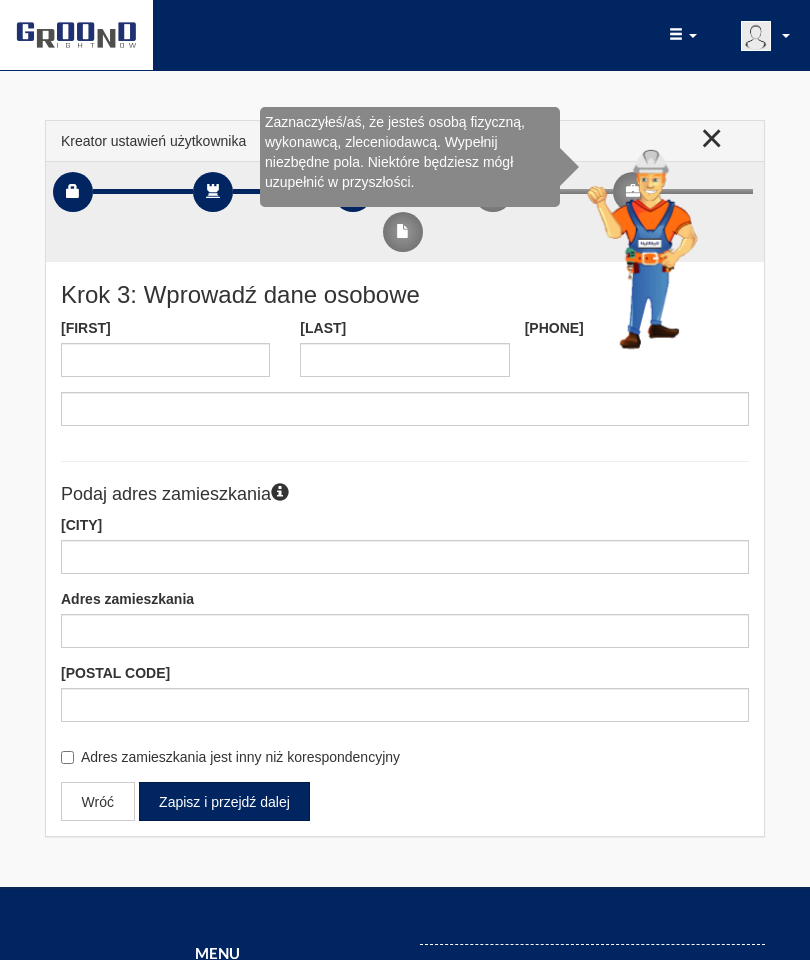 click on "[PHONE_NUMBER]" at bounding box center [405, 372] 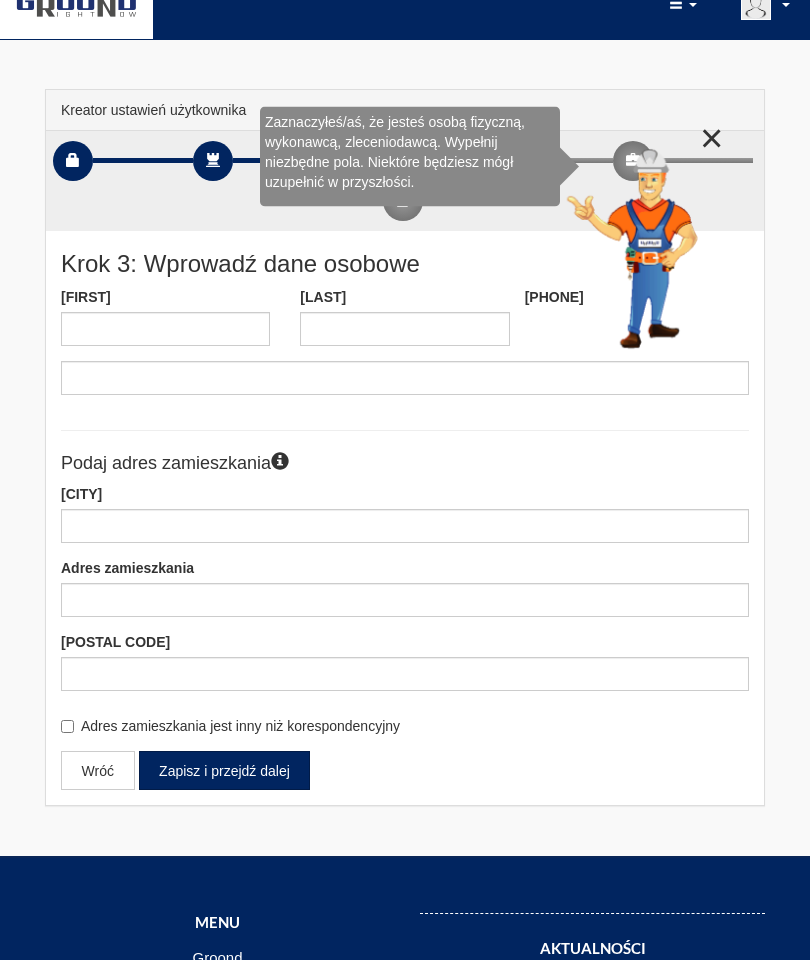 scroll, scrollTop: 31, scrollLeft: 0, axis: vertical 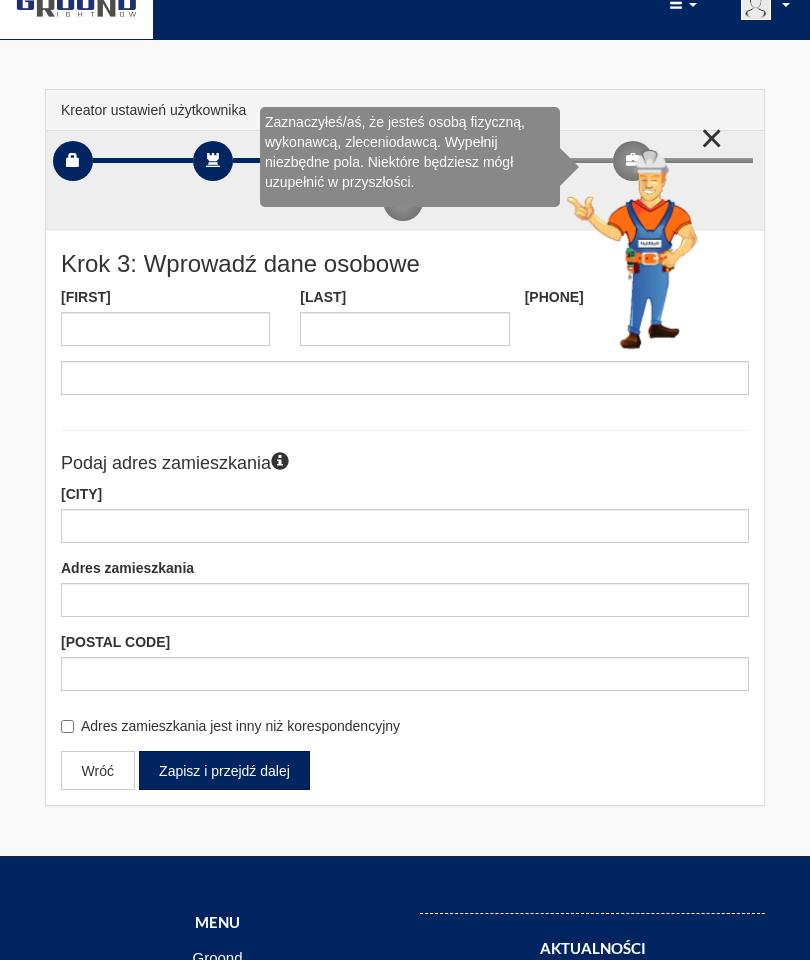 click on "[PHONE_NUMBER]" at bounding box center [405, 341] 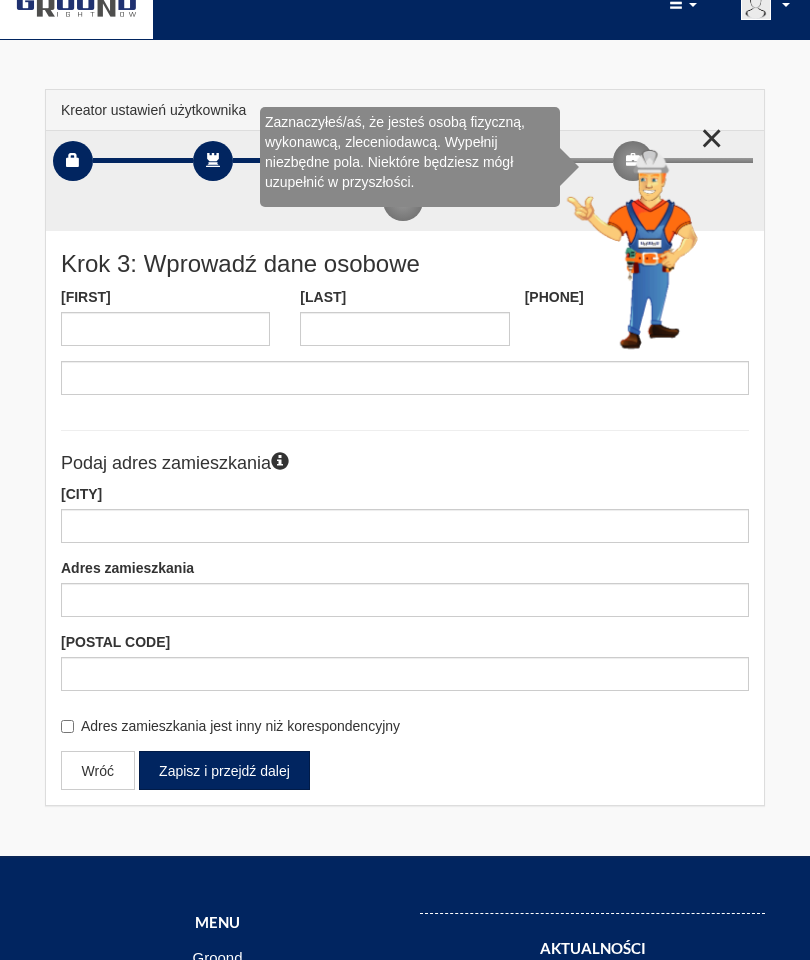 click on "[PHONE_NUMBER]" at bounding box center (405, 341) 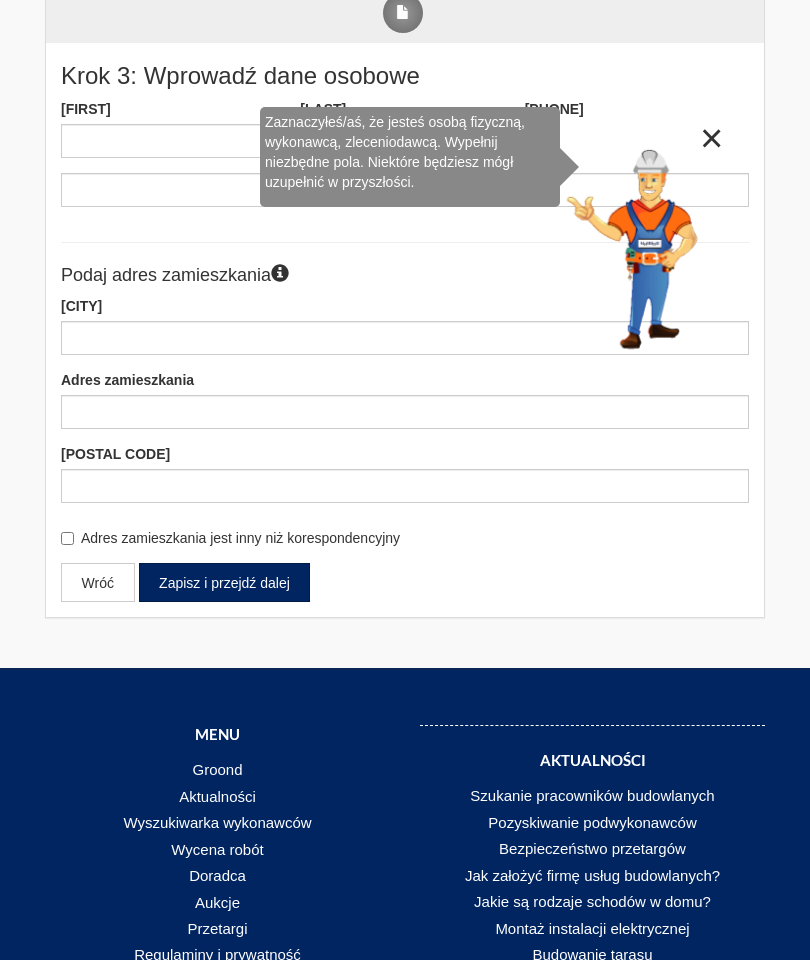 scroll, scrollTop: 241, scrollLeft: 0, axis: vertical 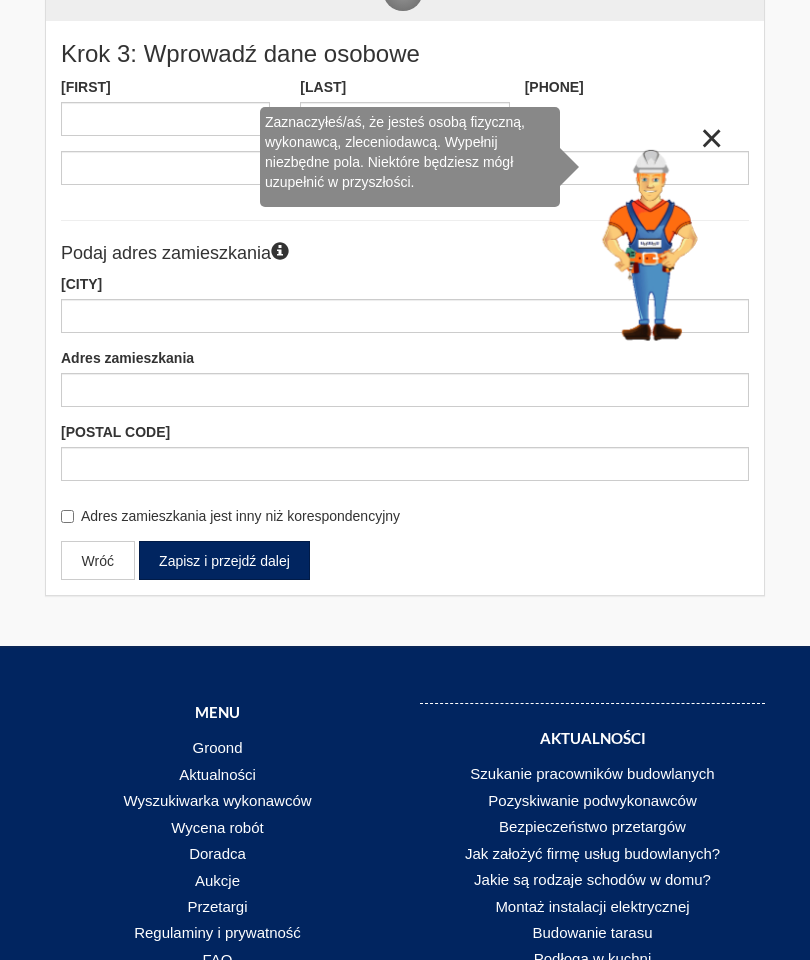 click on "×" at bounding box center [711, 138] 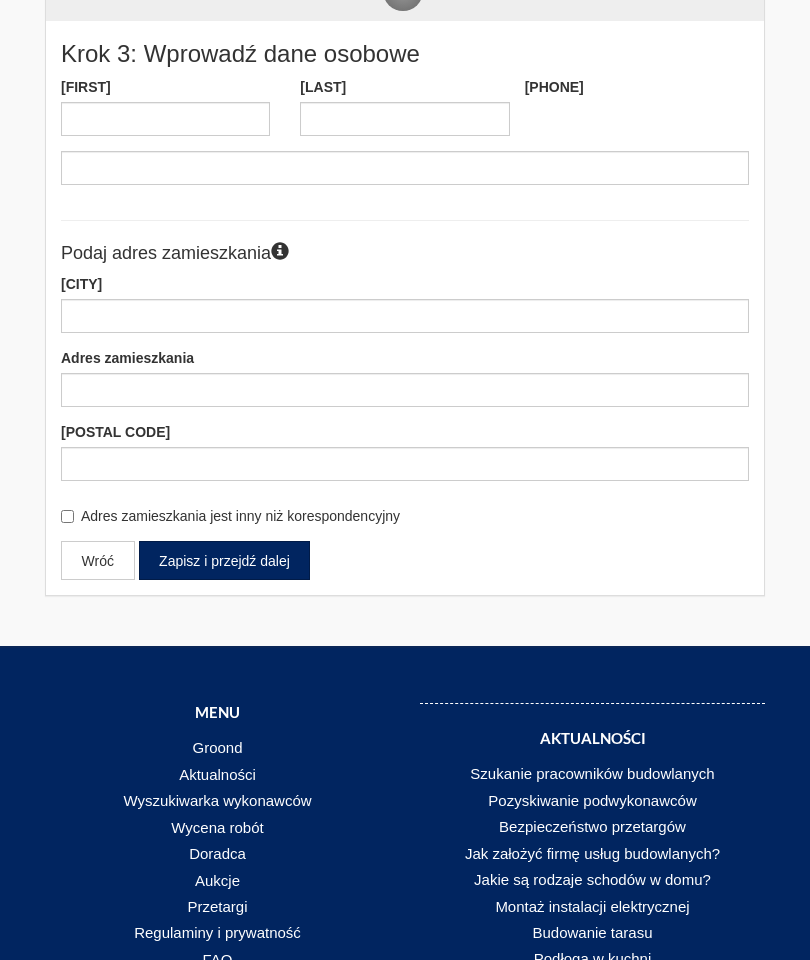 click on "[PHONE_NUMBER]" at bounding box center (405, 131) 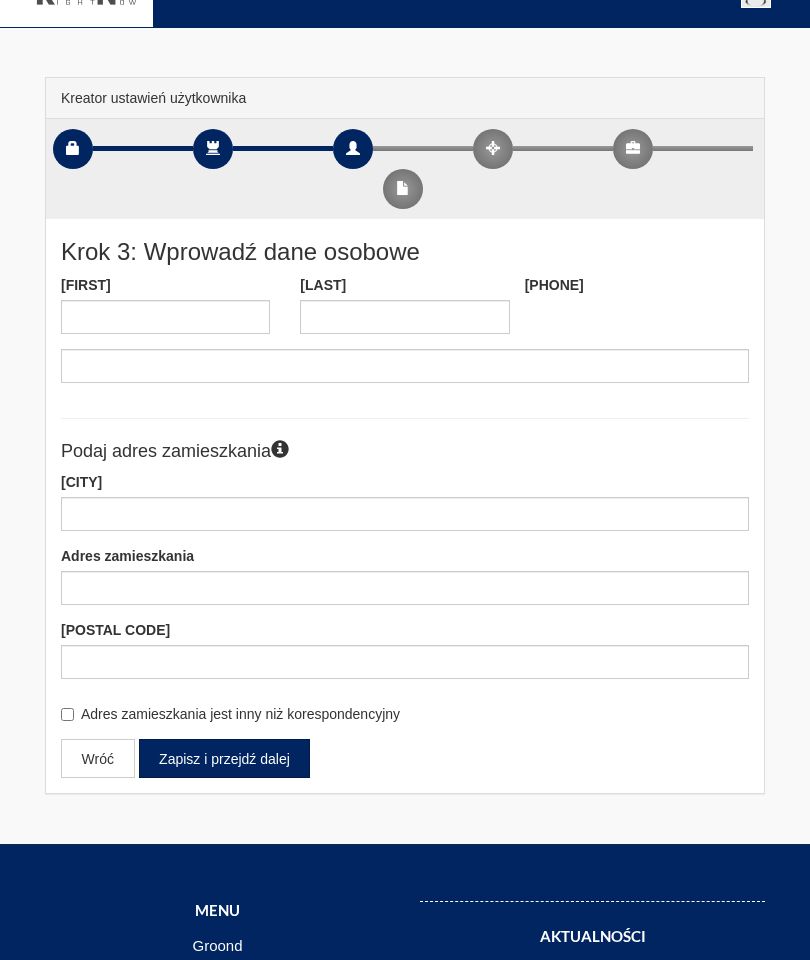 scroll, scrollTop: 46, scrollLeft: 0, axis: vertical 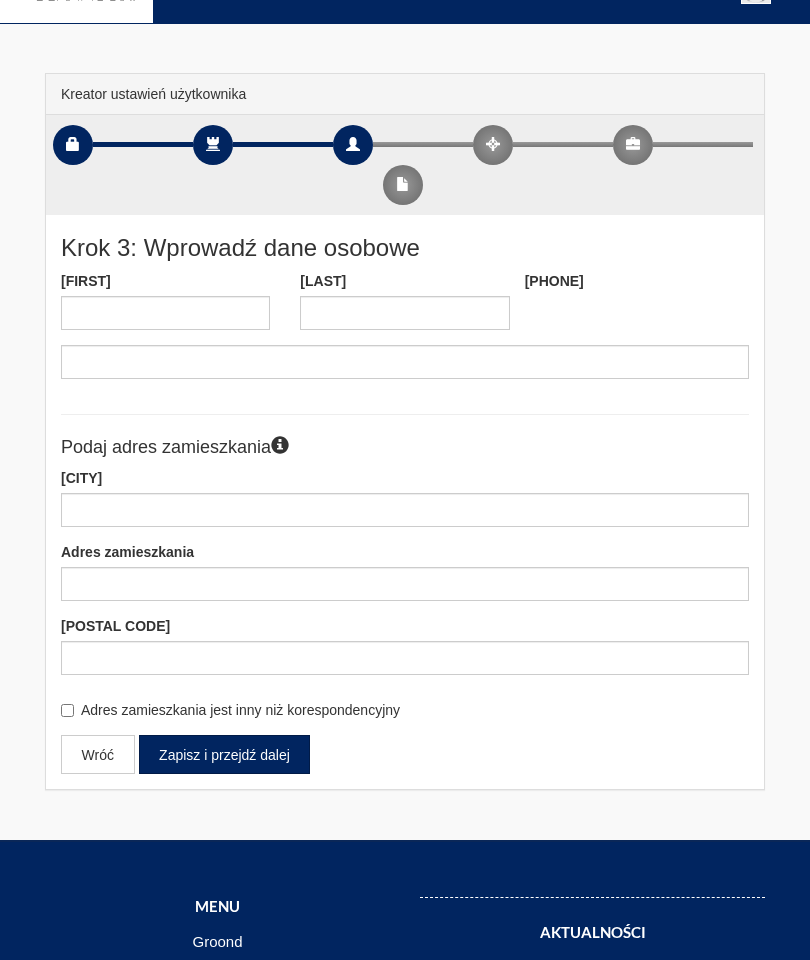 click on "[PHONE_NUMBER]" at bounding box center [405, 326] 